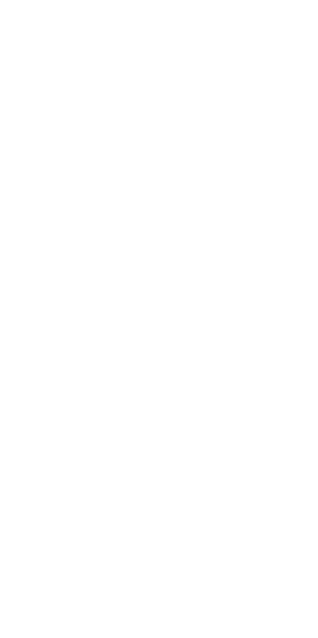 scroll, scrollTop: 0, scrollLeft: 0, axis: both 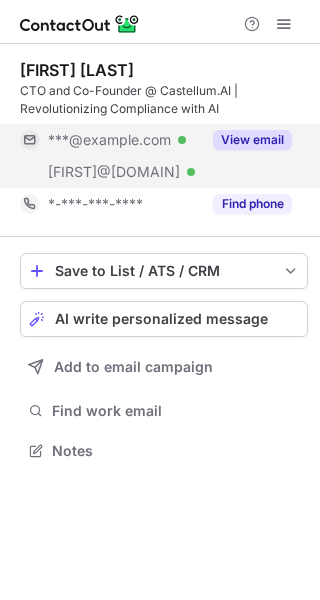 click on "View email" at bounding box center [252, 140] 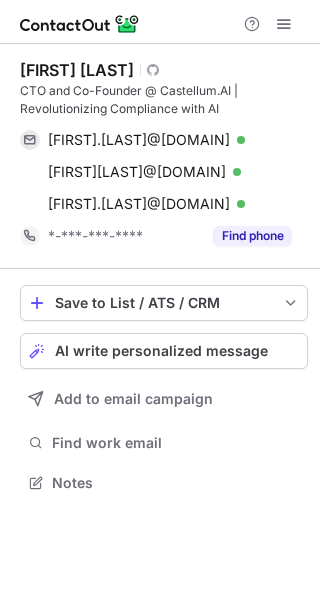 scroll, scrollTop: 10, scrollLeft: 10, axis: both 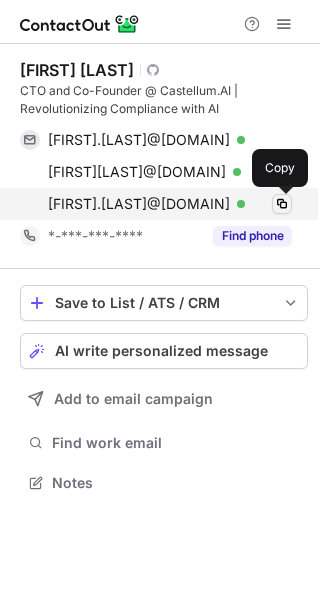 click at bounding box center (282, 204) 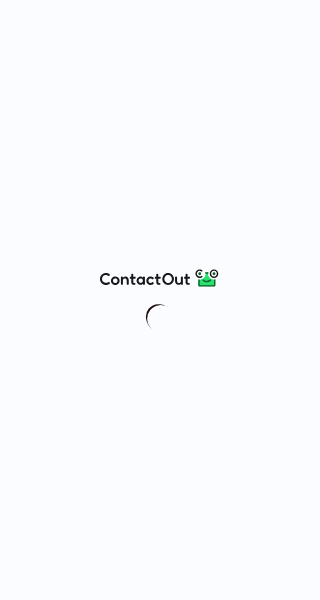 scroll, scrollTop: 0, scrollLeft: 0, axis: both 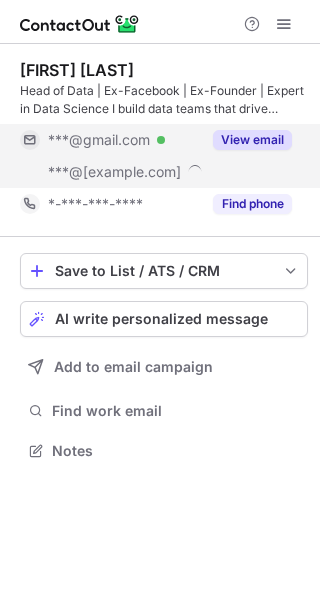 click on "View email" at bounding box center (252, 140) 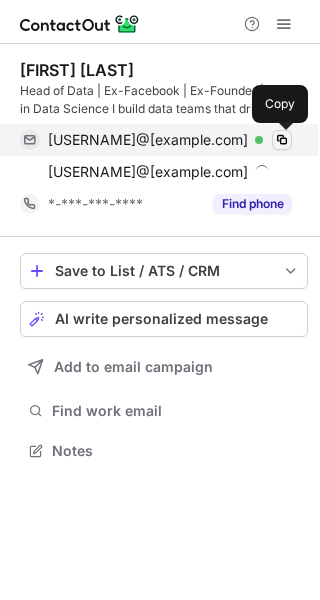 click at bounding box center [282, 140] 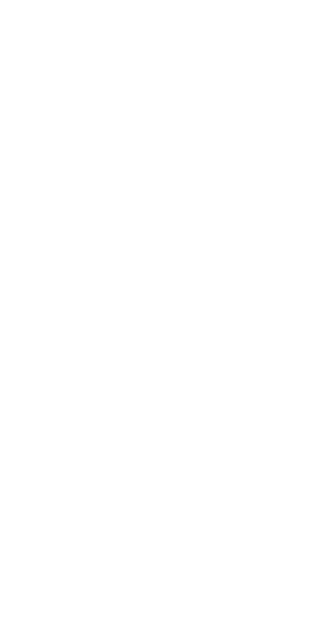 scroll, scrollTop: 0, scrollLeft: 0, axis: both 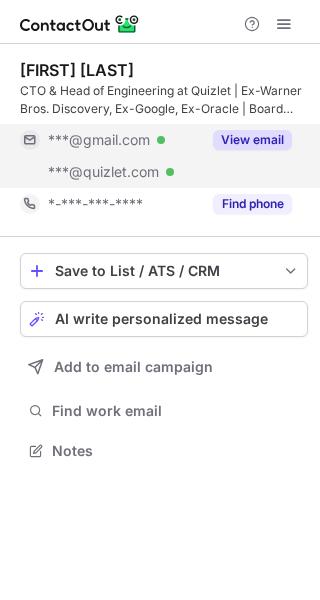 click on "View email" at bounding box center (252, 140) 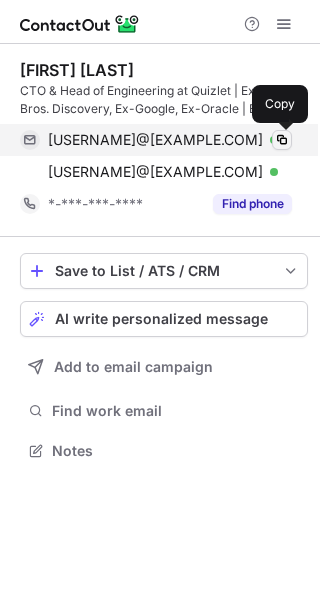 click at bounding box center (282, 140) 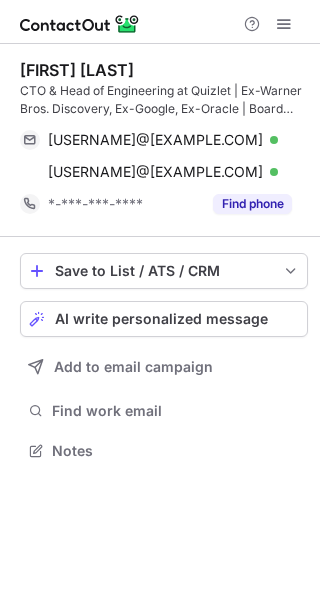 scroll, scrollTop: 0, scrollLeft: 0, axis: both 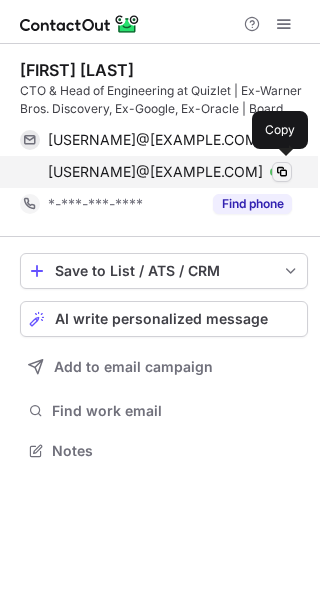 click at bounding box center [282, 172] 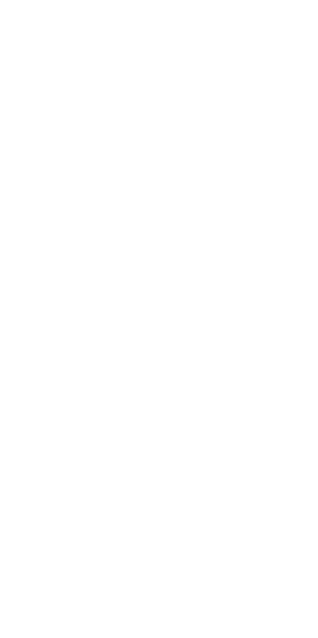 scroll, scrollTop: 0, scrollLeft: 0, axis: both 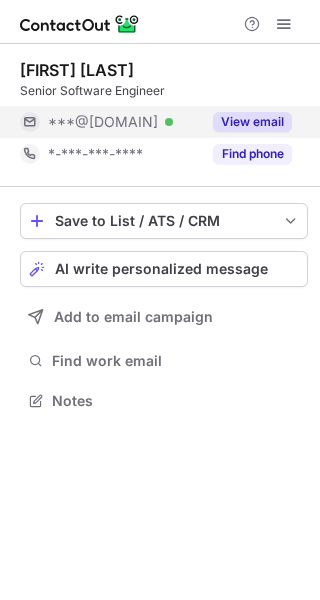 click on "View email" at bounding box center [252, 122] 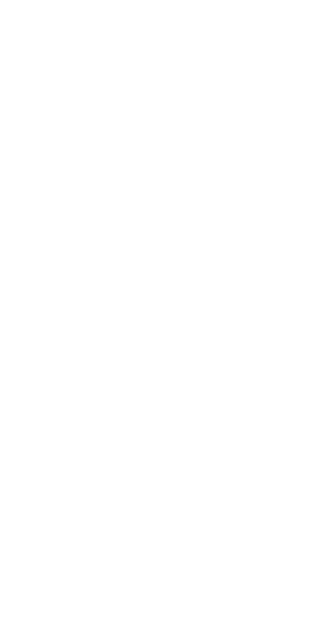 scroll, scrollTop: 0, scrollLeft: 0, axis: both 